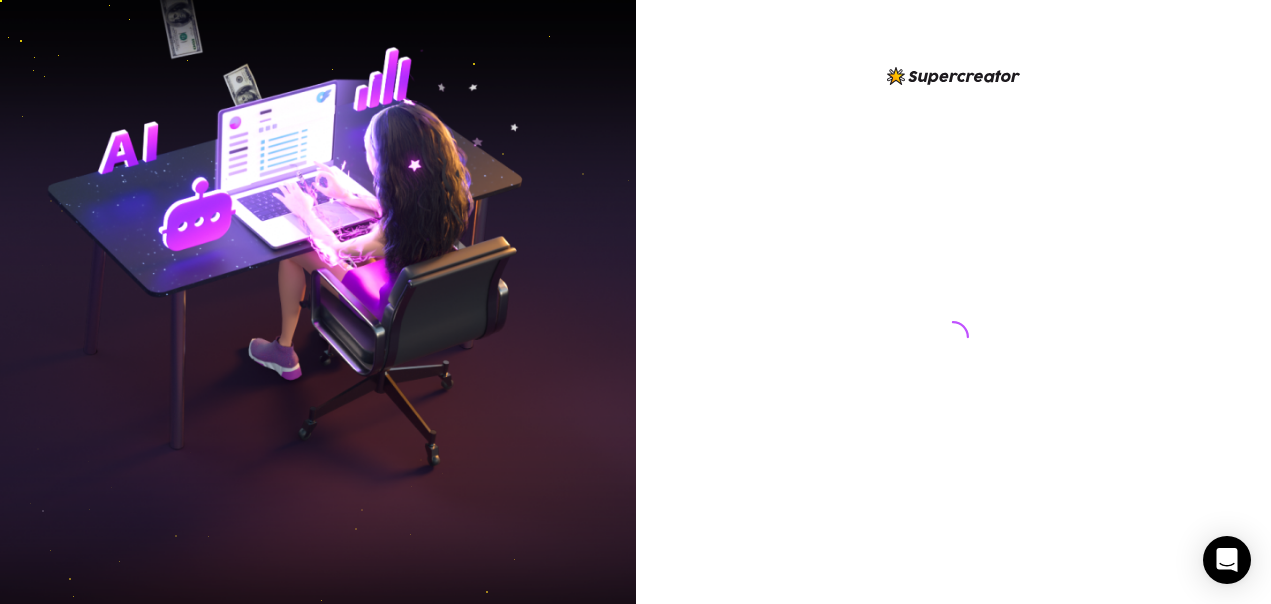 click at bounding box center [318, 302] 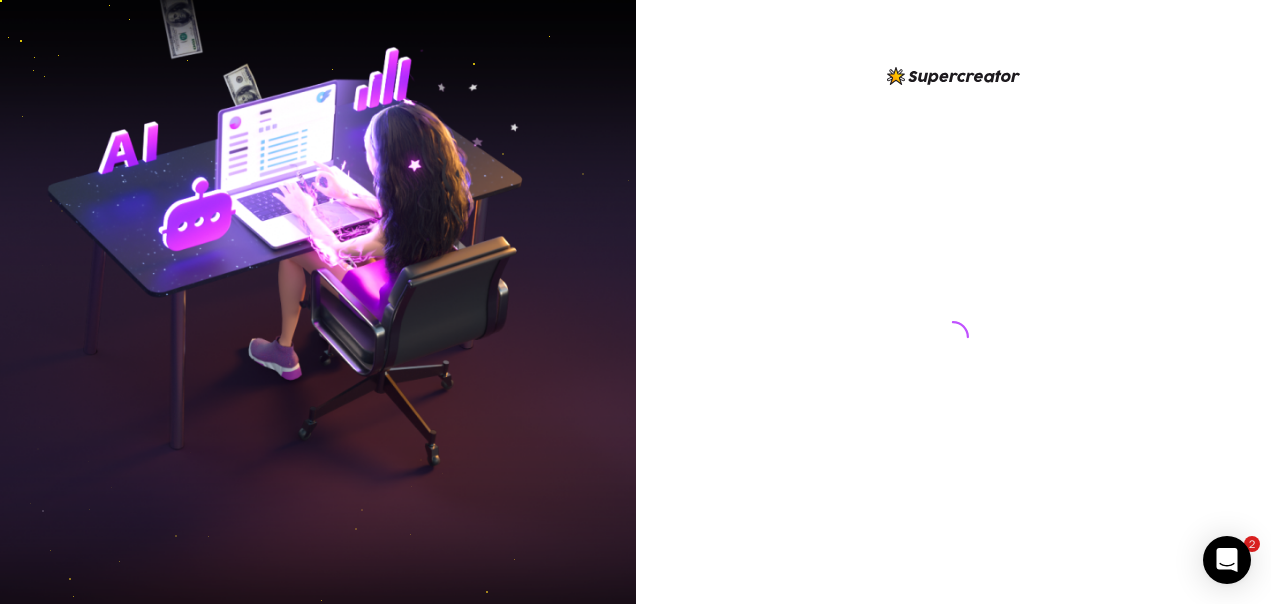 scroll, scrollTop: 0, scrollLeft: 0, axis: both 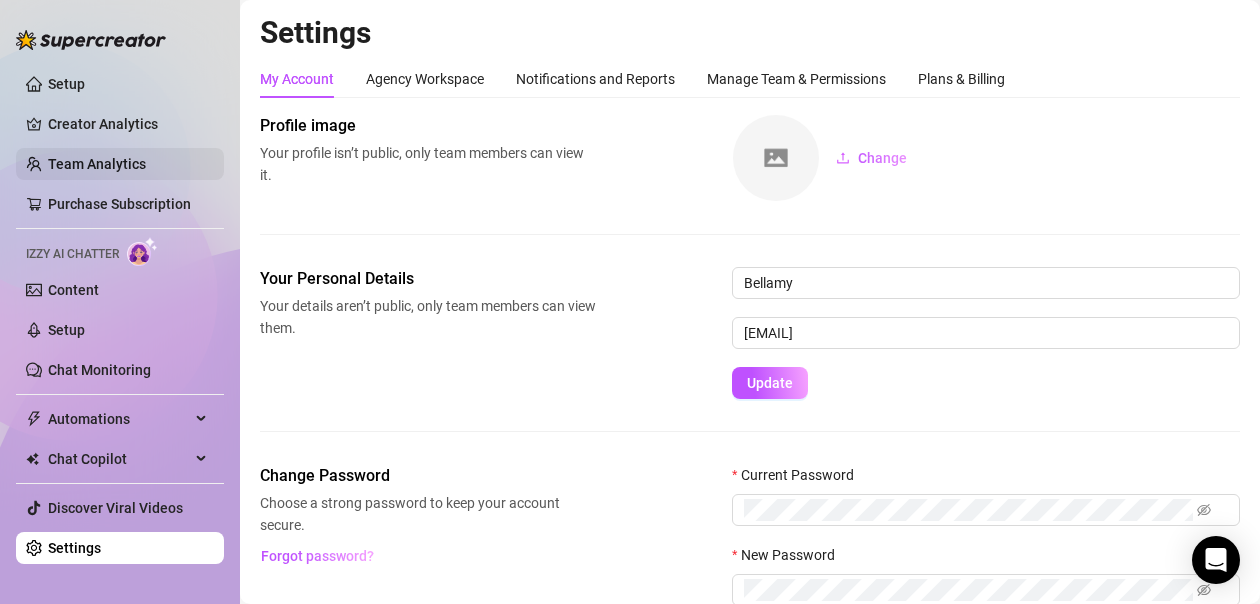click on "Team Analytics" at bounding box center [97, 164] 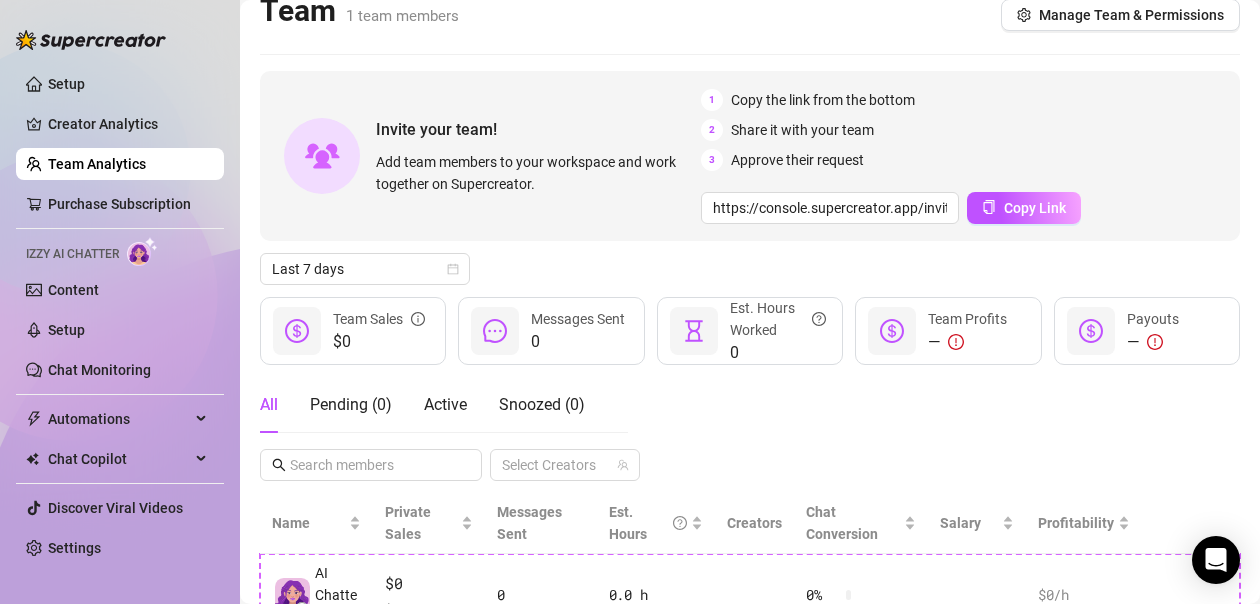 scroll, scrollTop: 0, scrollLeft: 0, axis: both 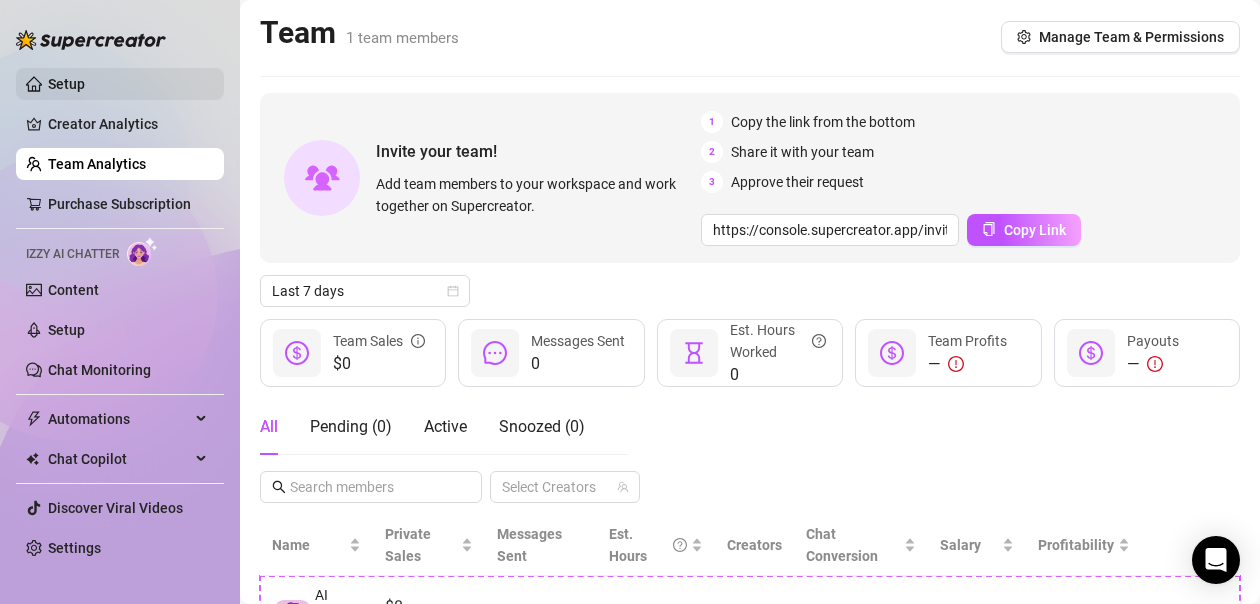 click on "Setup" at bounding box center [66, 84] 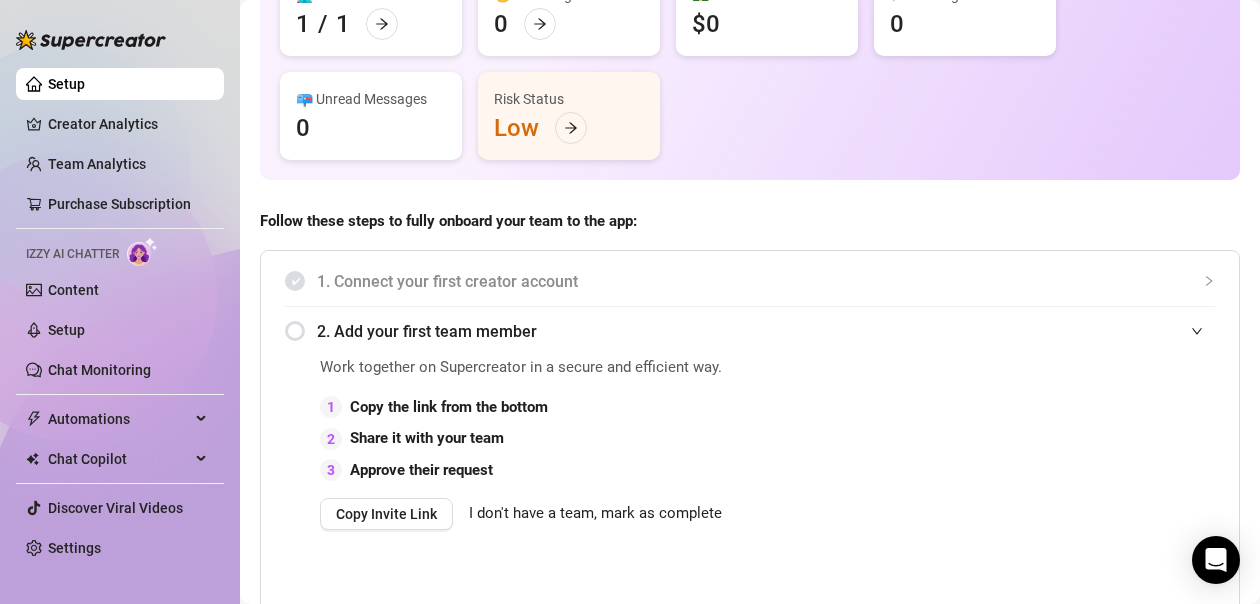 scroll, scrollTop: 0, scrollLeft: 0, axis: both 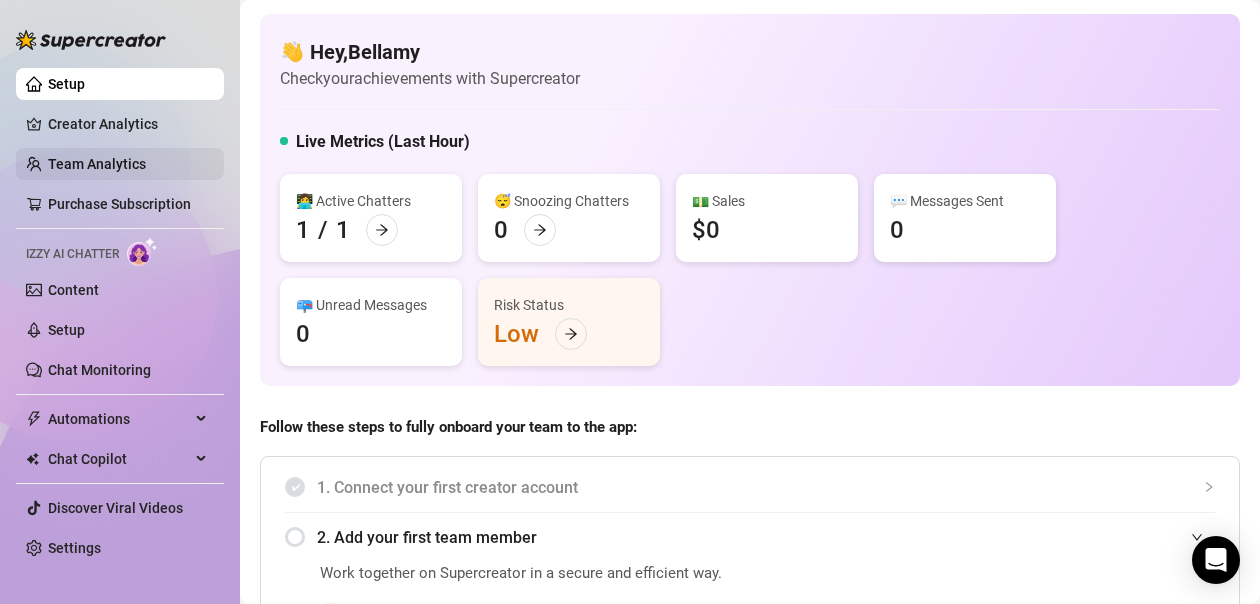 click on "Team Analytics" at bounding box center (97, 164) 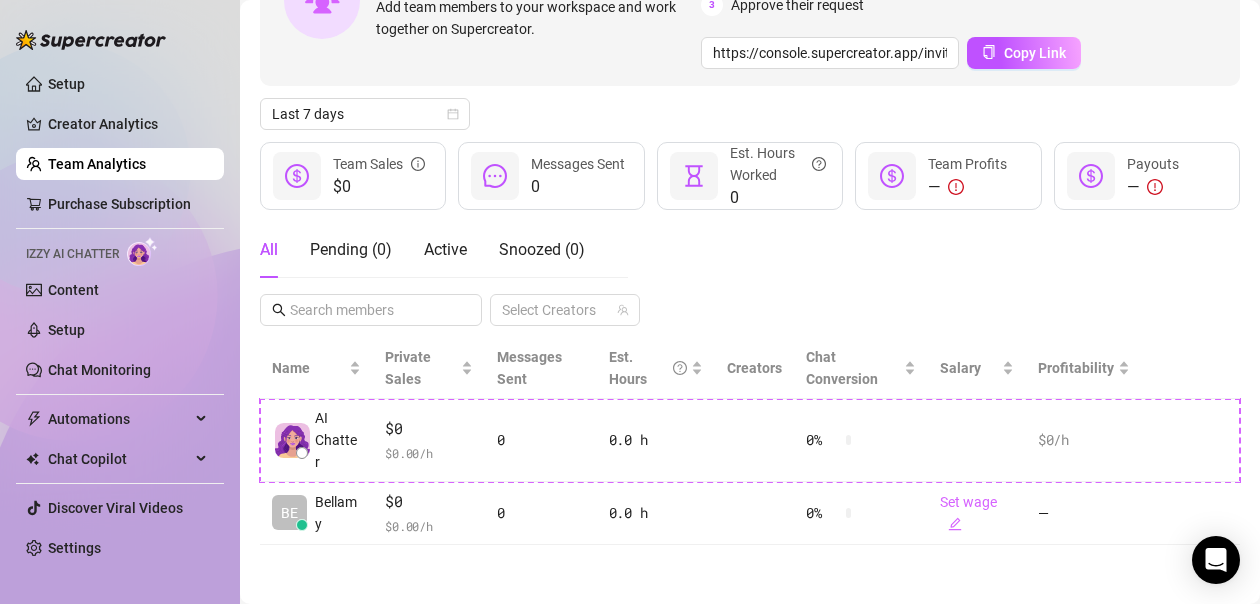 scroll, scrollTop: 178, scrollLeft: 0, axis: vertical 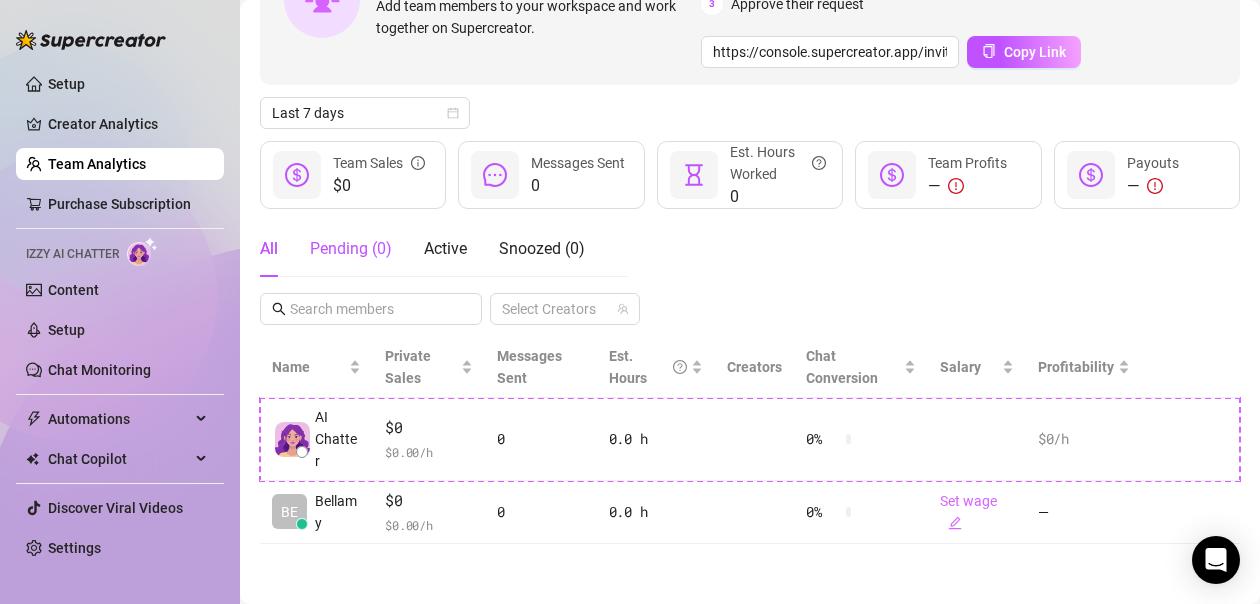 click on "Pending ( 0 )" at bounding box center (351, 249) 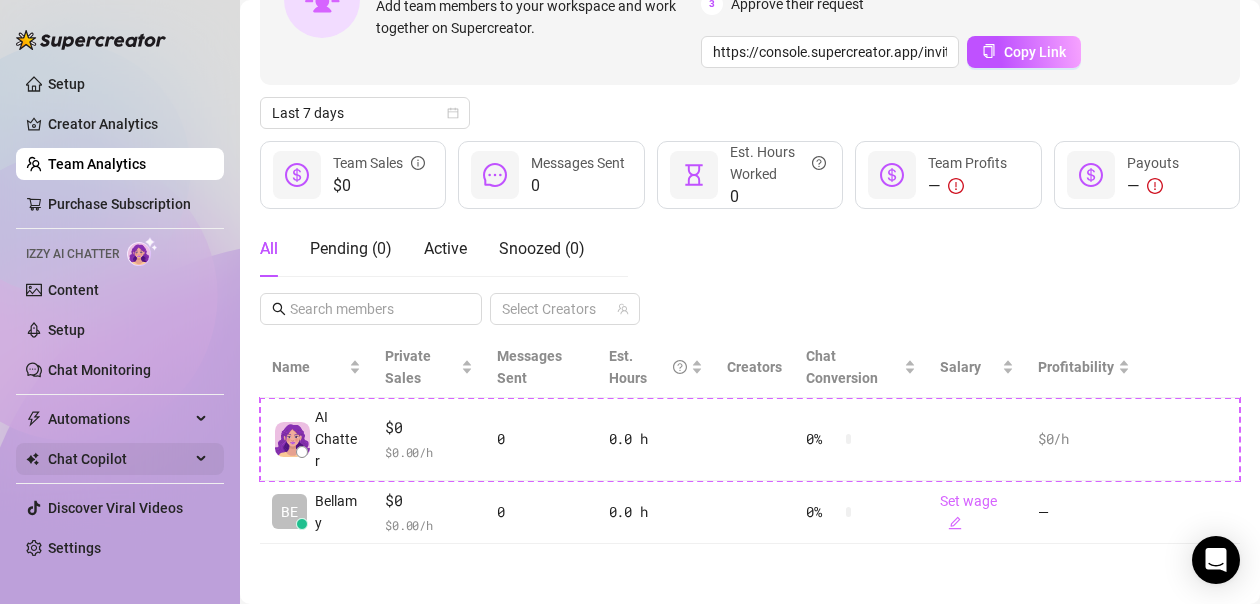 click on "Creator Analytics" at bounding box center [128, 124] 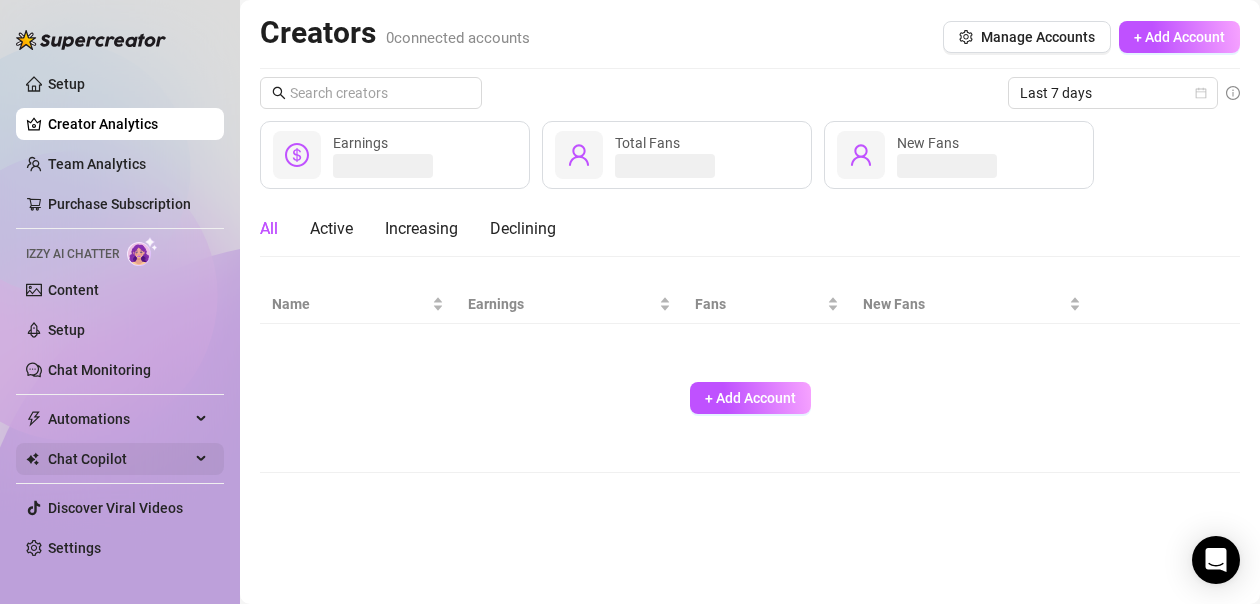 scroll, scrollTop: 0, scrollLeft: 0, axis: both 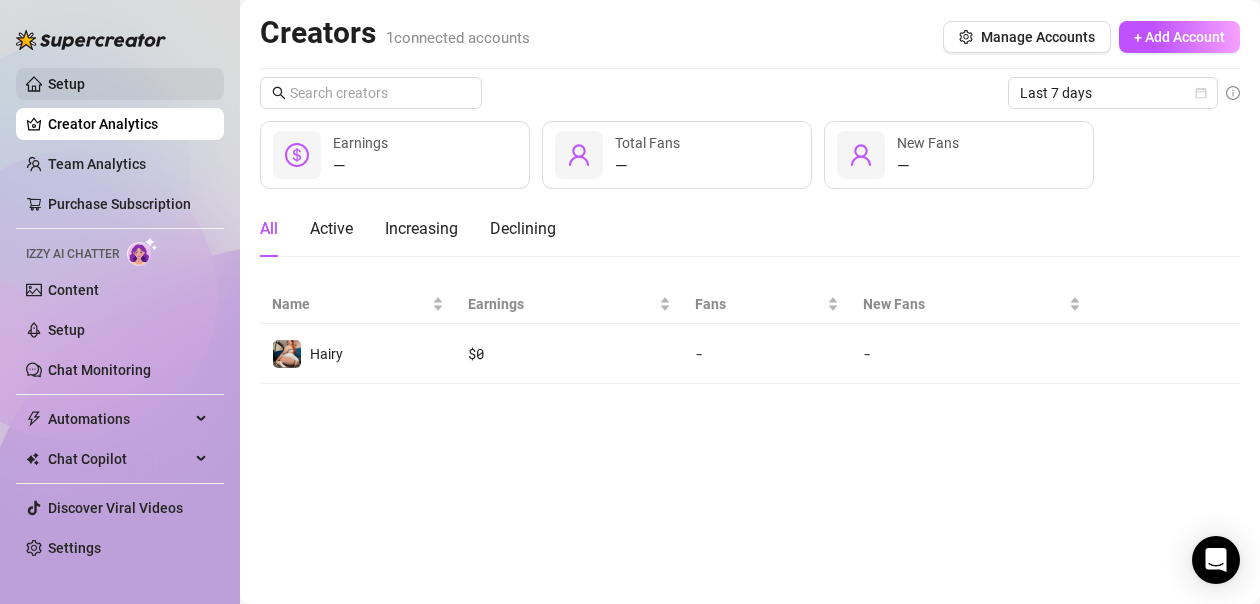 click on "Setup" at bounding box center (66, 84) 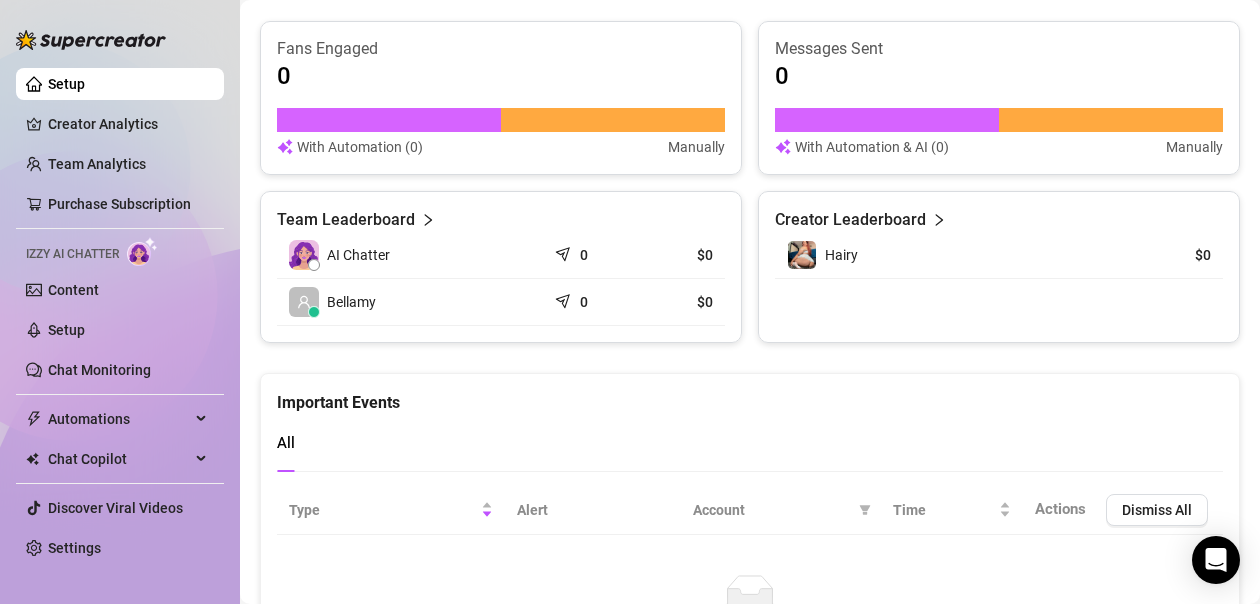 scroll, scrollTop: 1406, scrollLeft: 0, axis: vertical 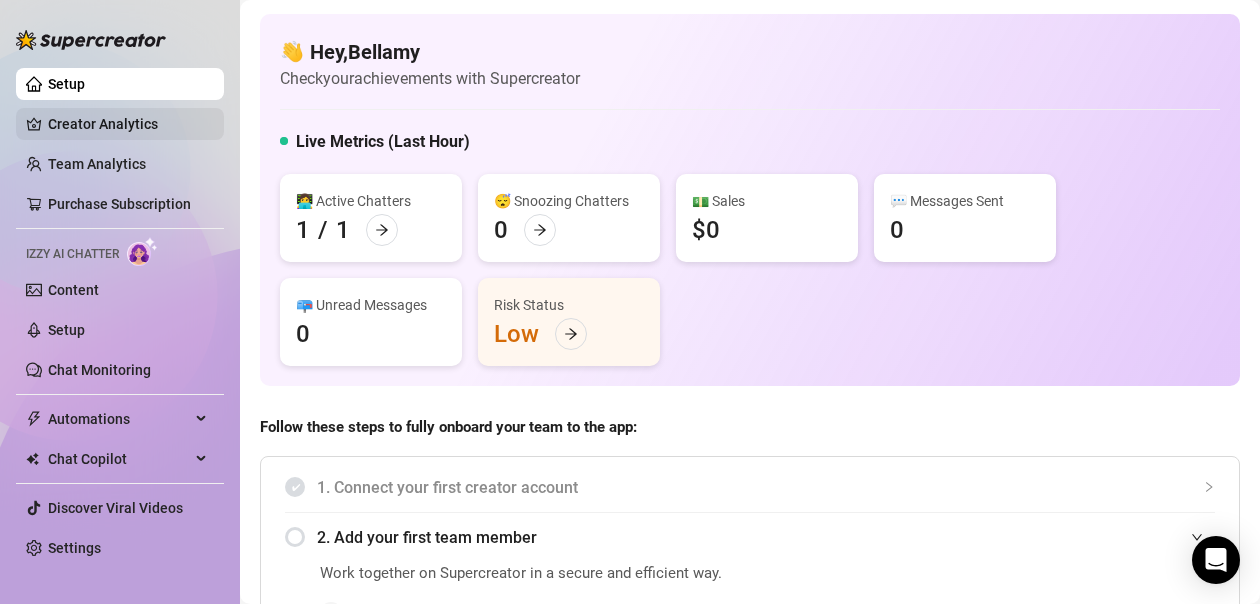 click on "Creator Analytics" at bounding box center (128, 124) 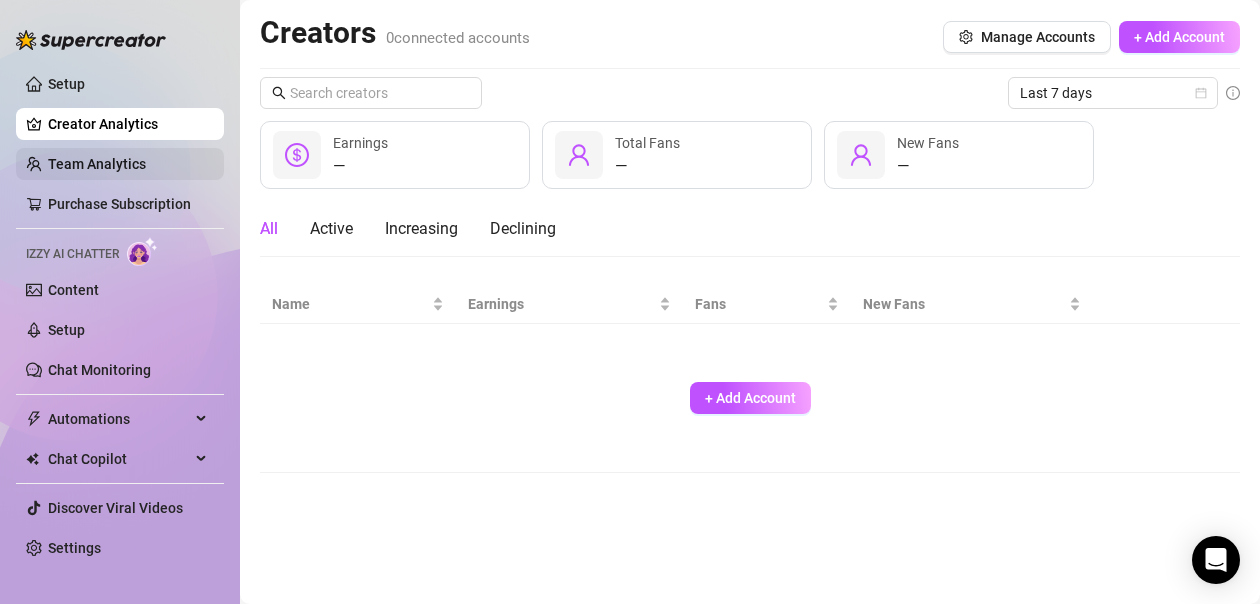 click on "Team Analytics" at bounding box center [97, 164] 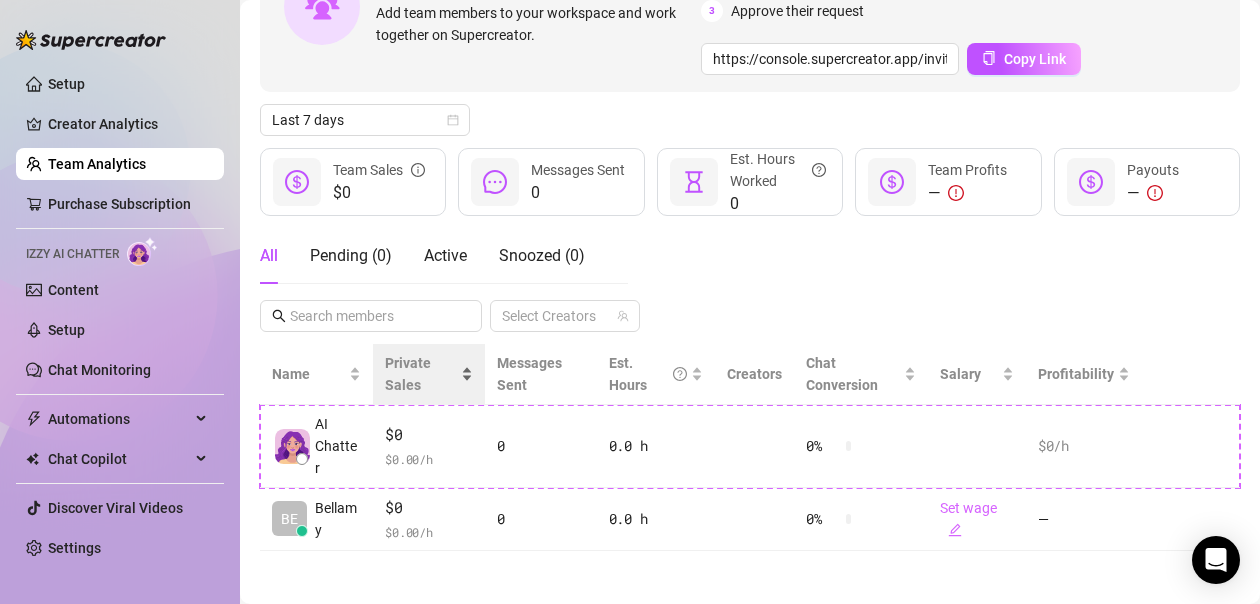 scroll, scrollTop: 178, scrollLeft: 0, axis: vertical 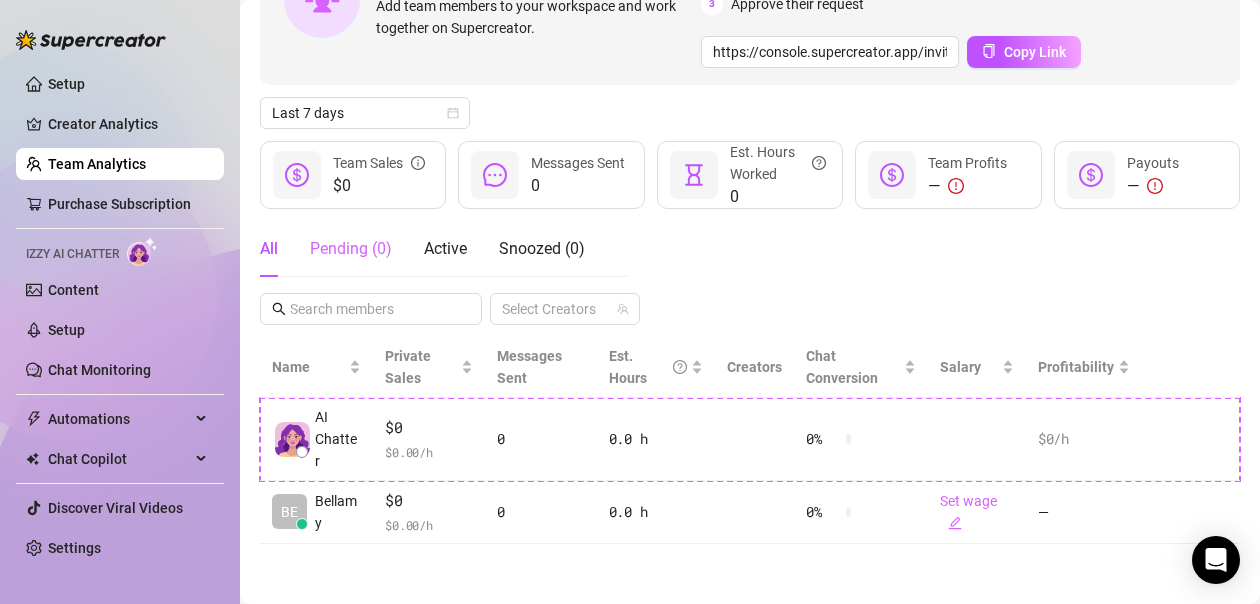 click on "Pending ( 0 )" at bounding box center [351, 249] 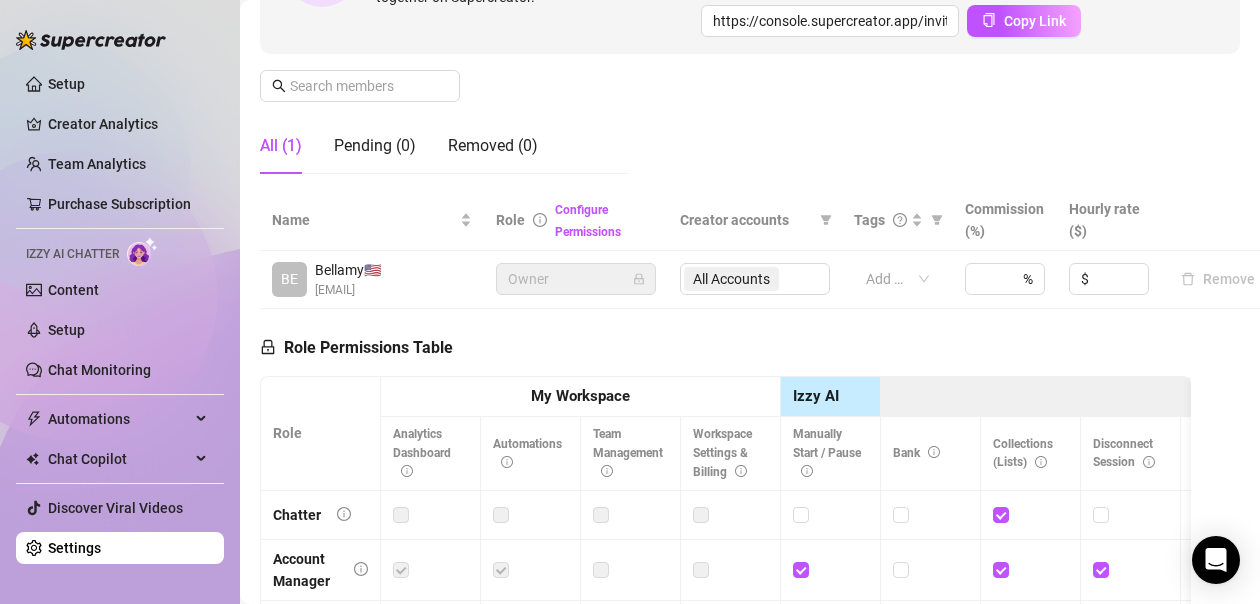 scroll, scrollTop: 168, scrollLeft: 0, axis: vertical 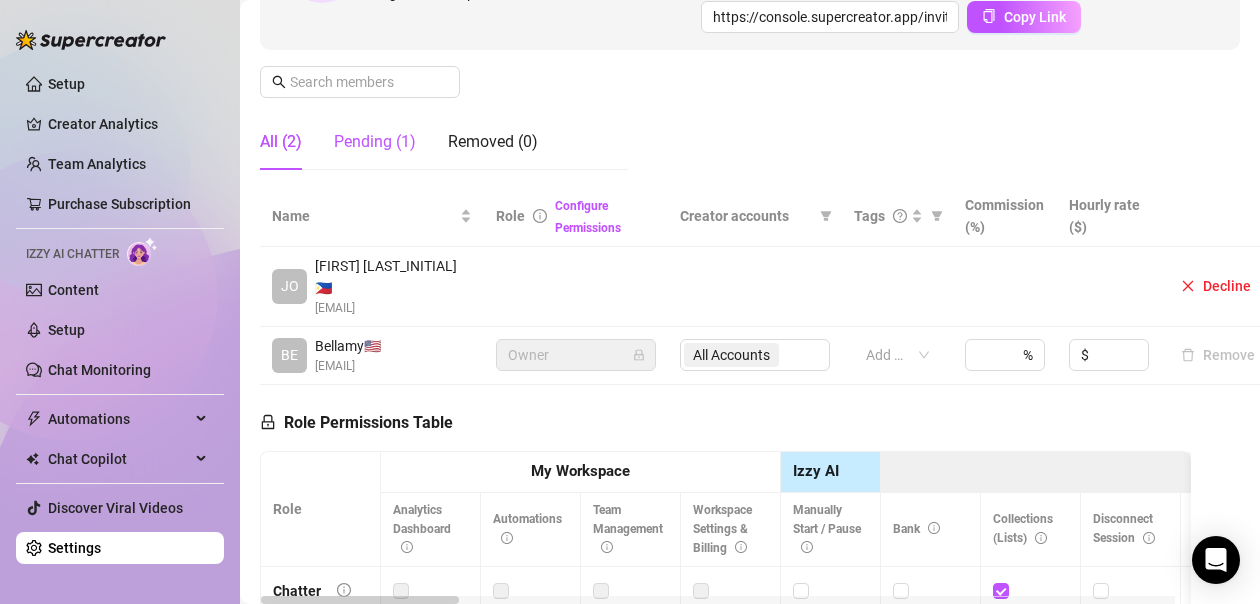 click on "Pending (1)" at bounding box center [375, 142] 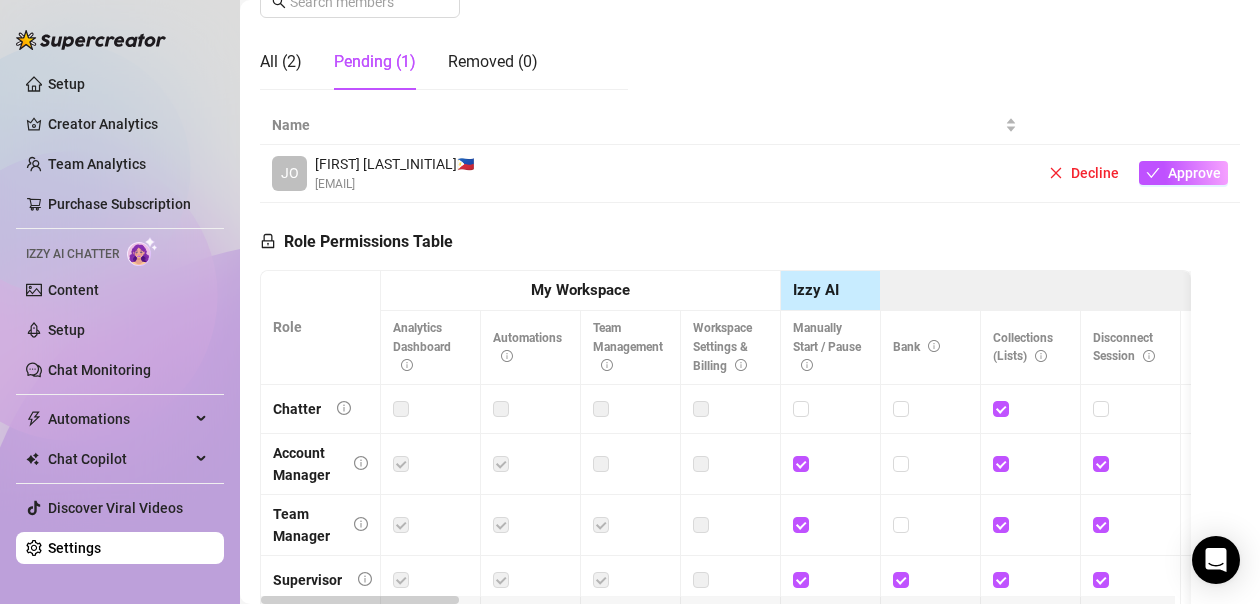scroll, scrollTop: 400, scrollLeft: 0, axis: vertical 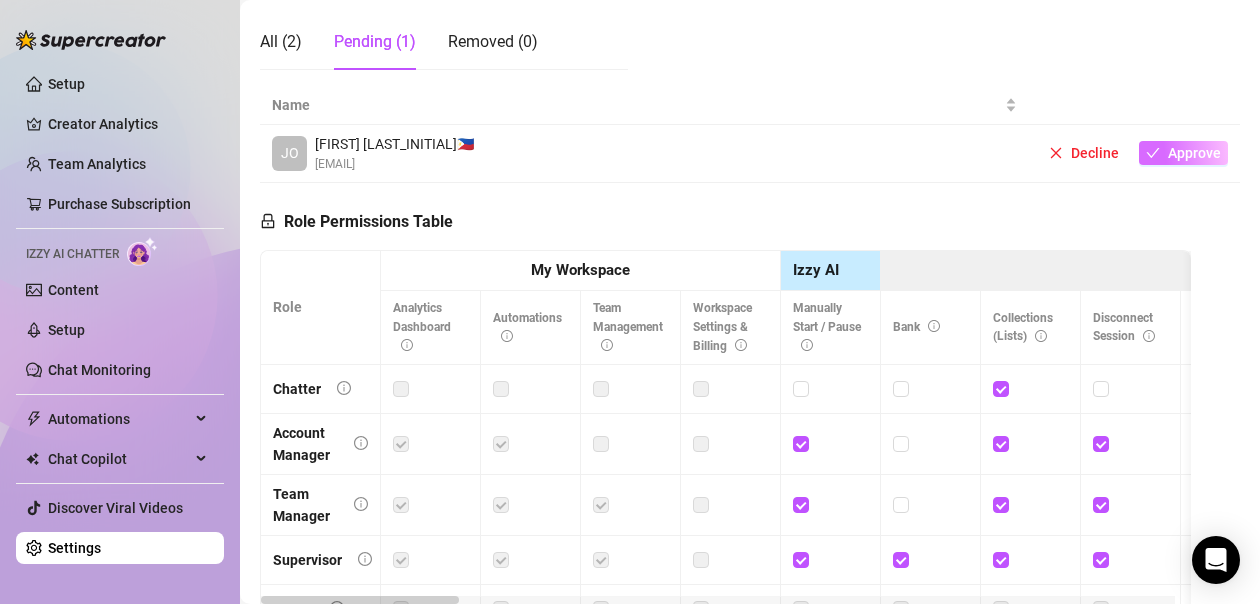 click on "Approve" at bounding box center [1194, 153] 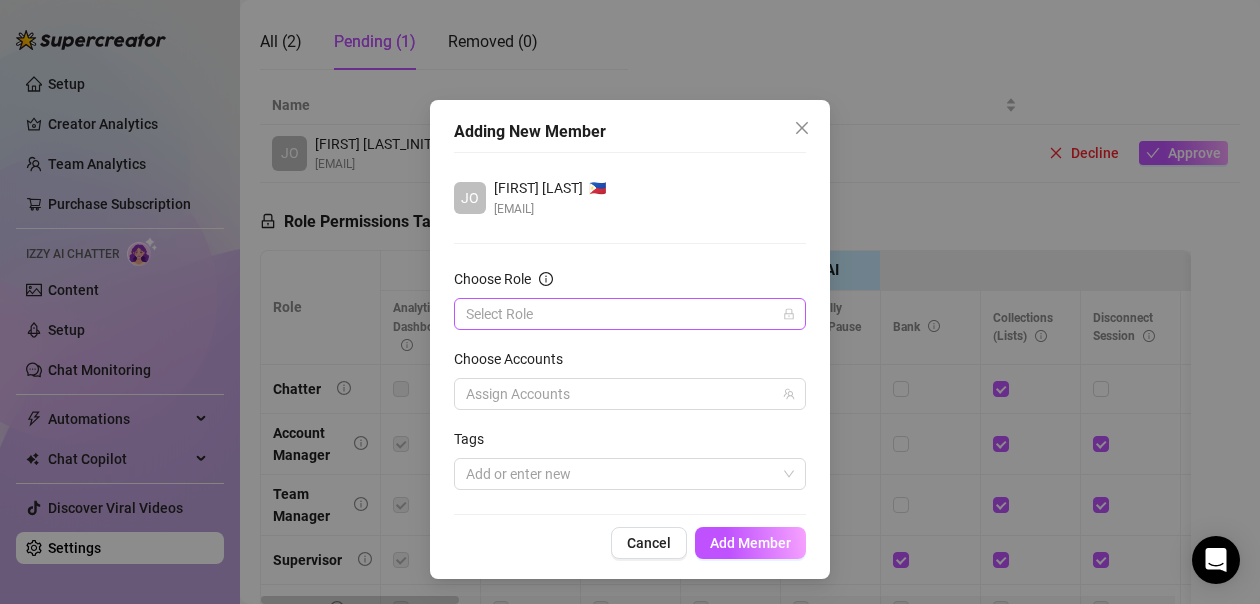 click on "Choose Role" at bounding box center [621, 314] 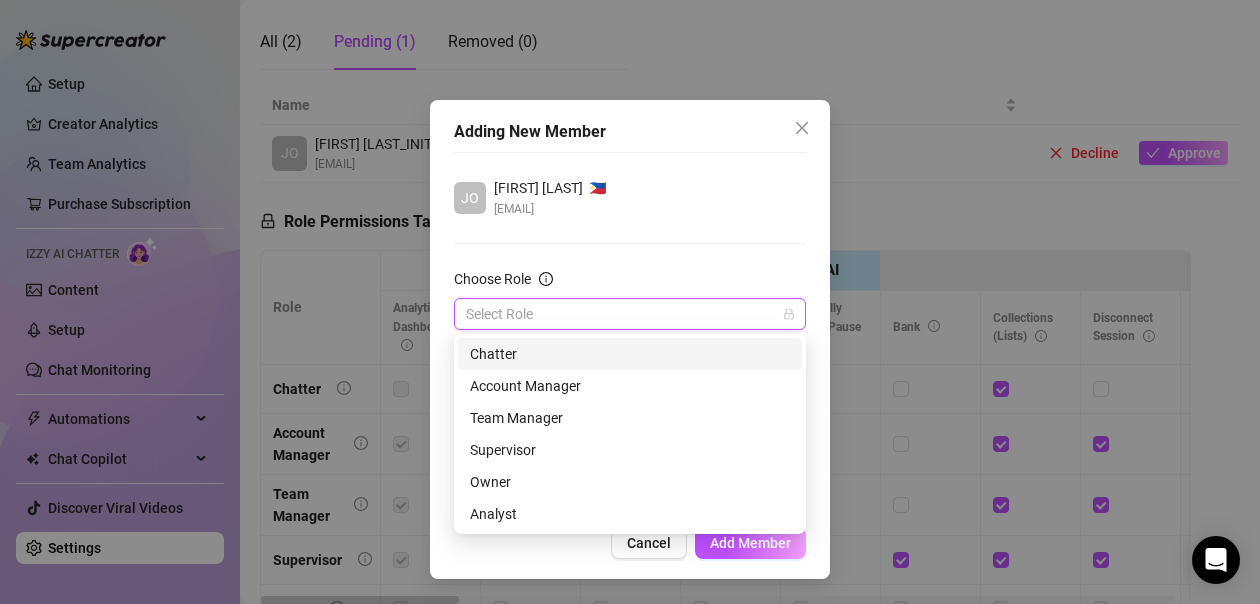 click on "Chatter" at bounding box center [630, 354] 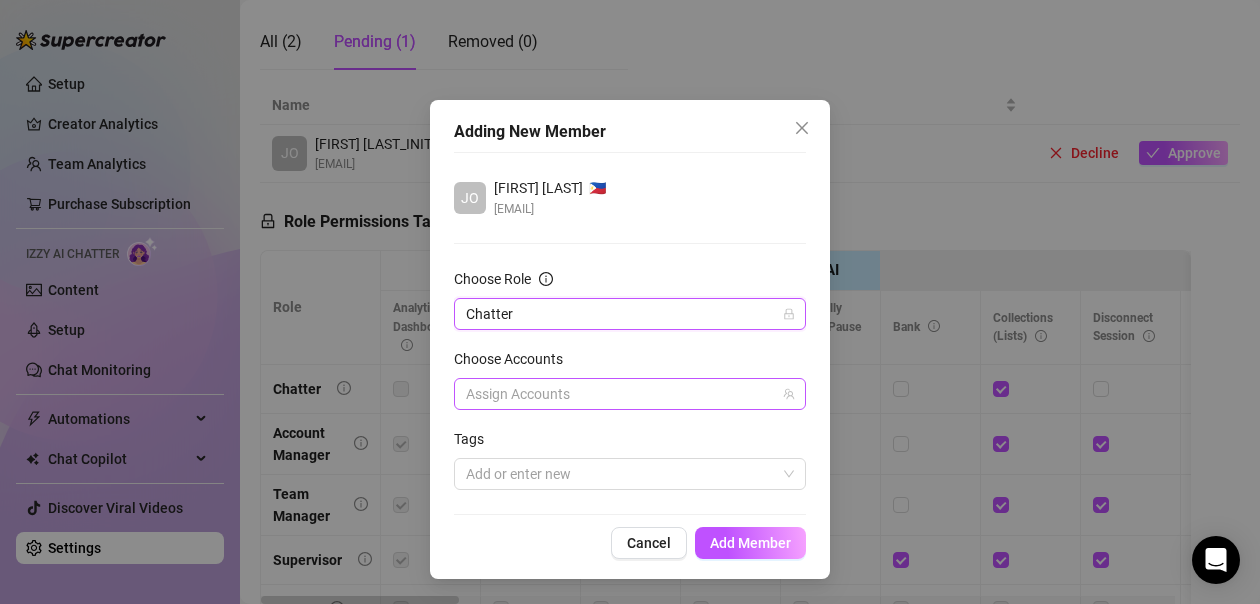 click at bounding box center [619, 394] 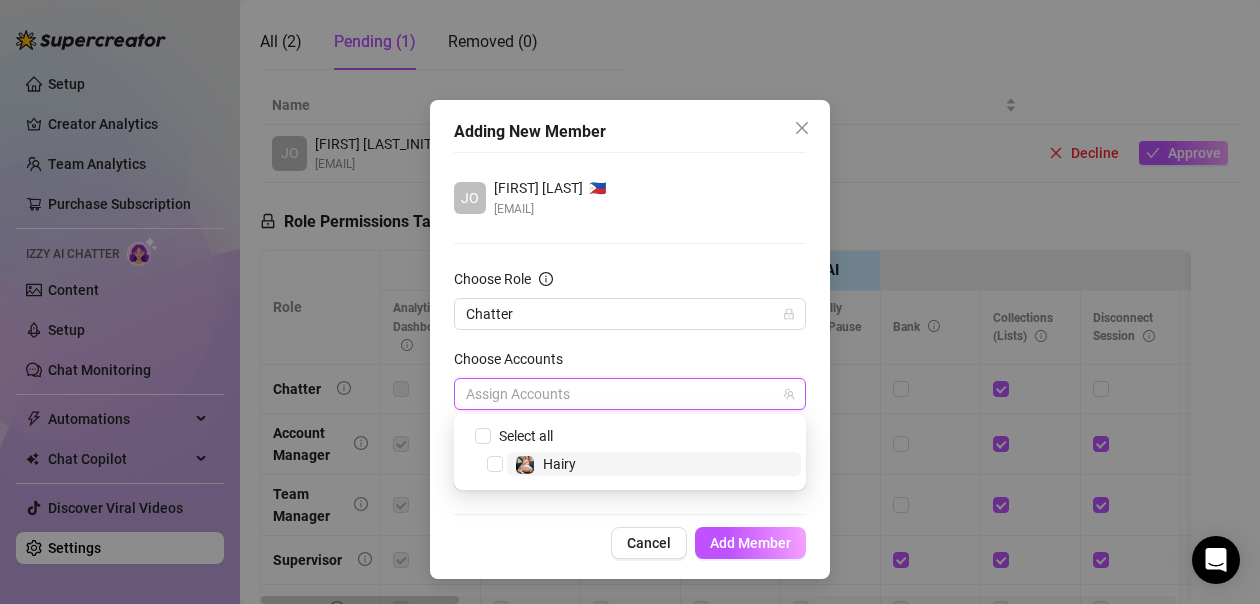 click on "Hairy" at bounding box center (559, 464) 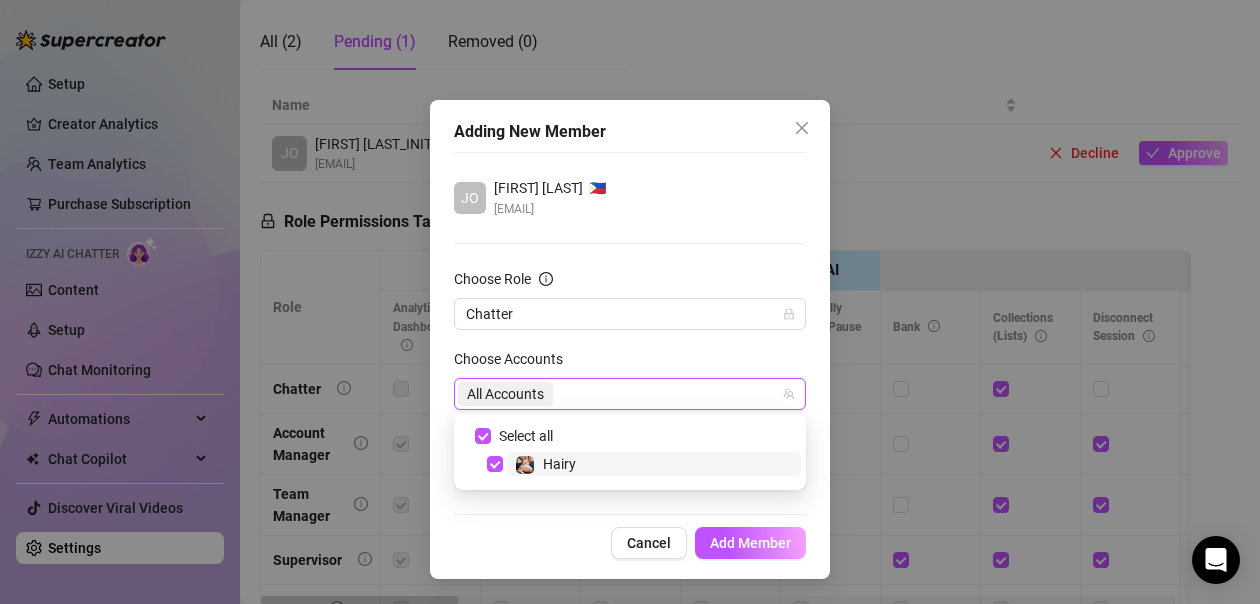 checkbox on "true" 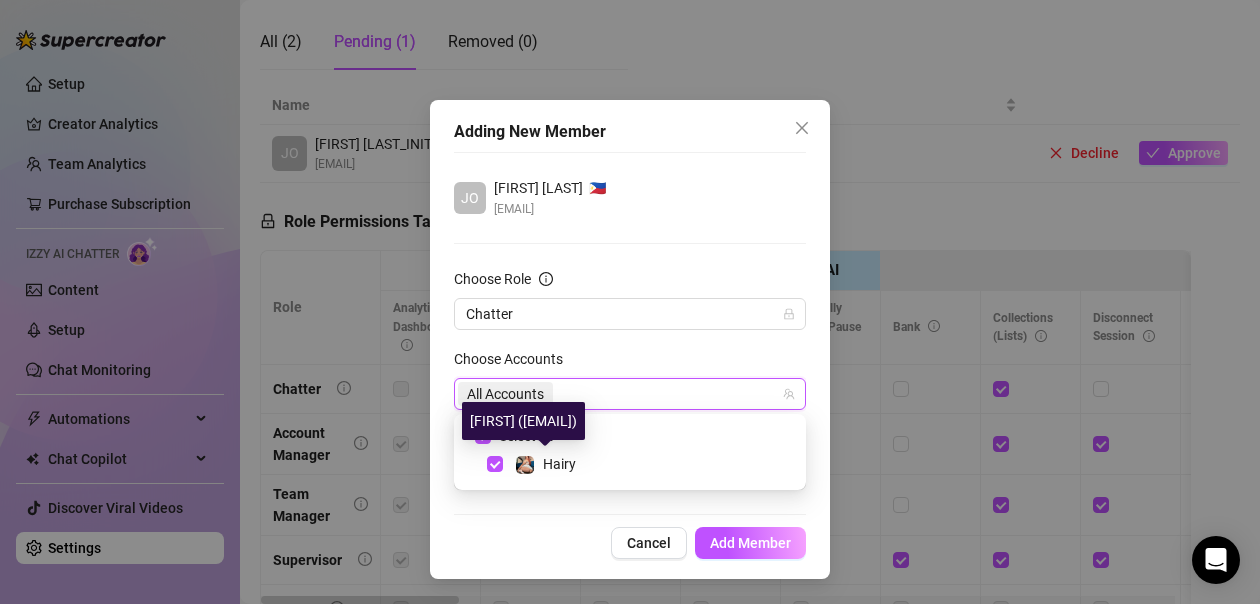 click on "Choose Accounts" at bounding box center (630, 363) 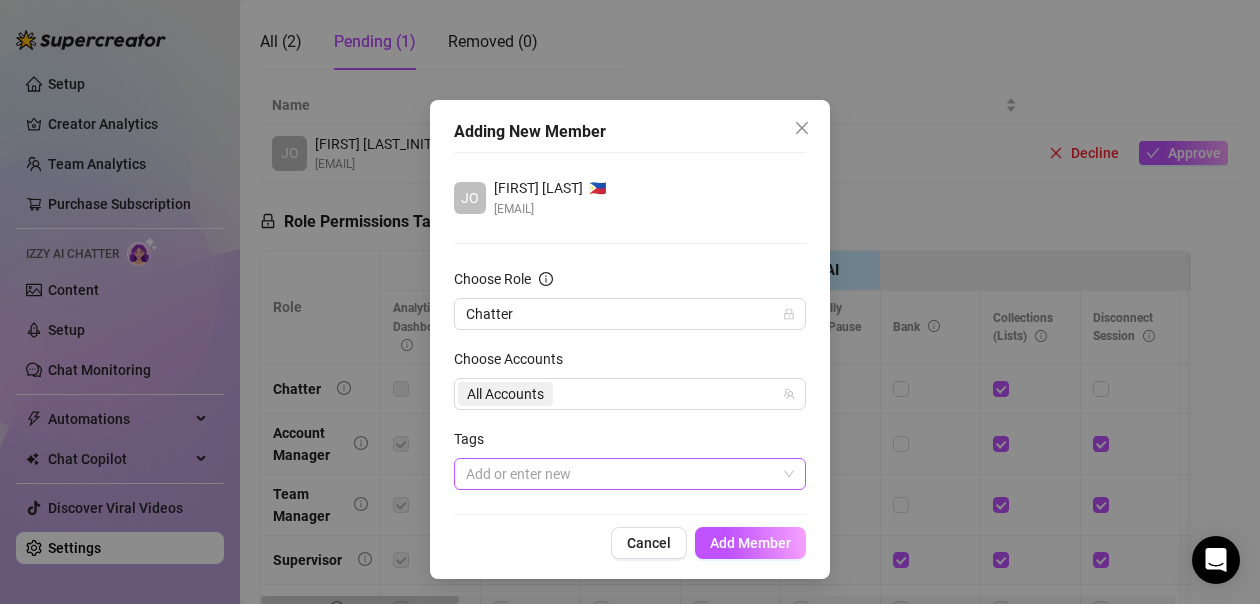 click at bounding box center [619, 474] 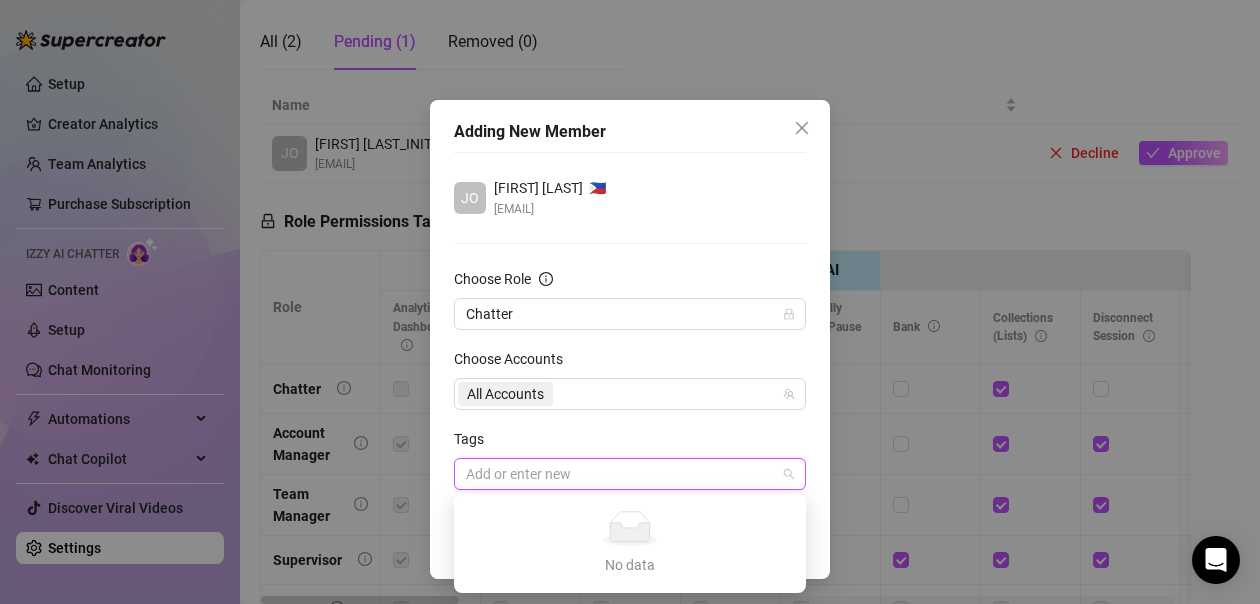 click on "Choose Role  Chatter Choose Accounts All Accounts   Tags   Add or enter new" at bounding box center [630, 379] 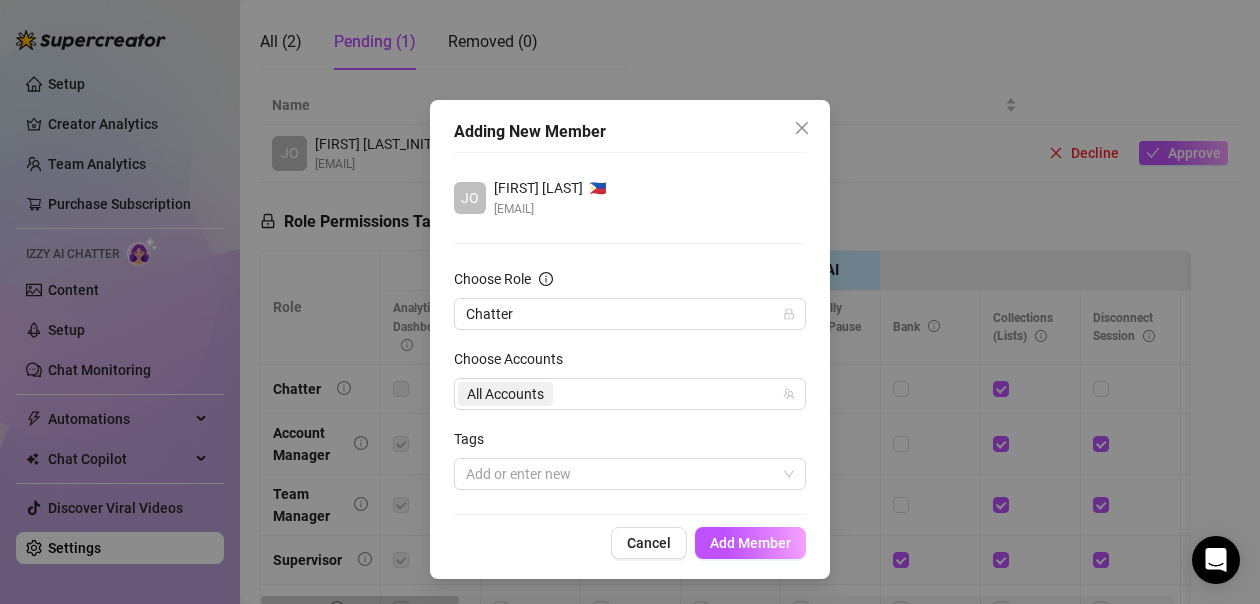click on "Add Member" at bounding box center [750, 543] 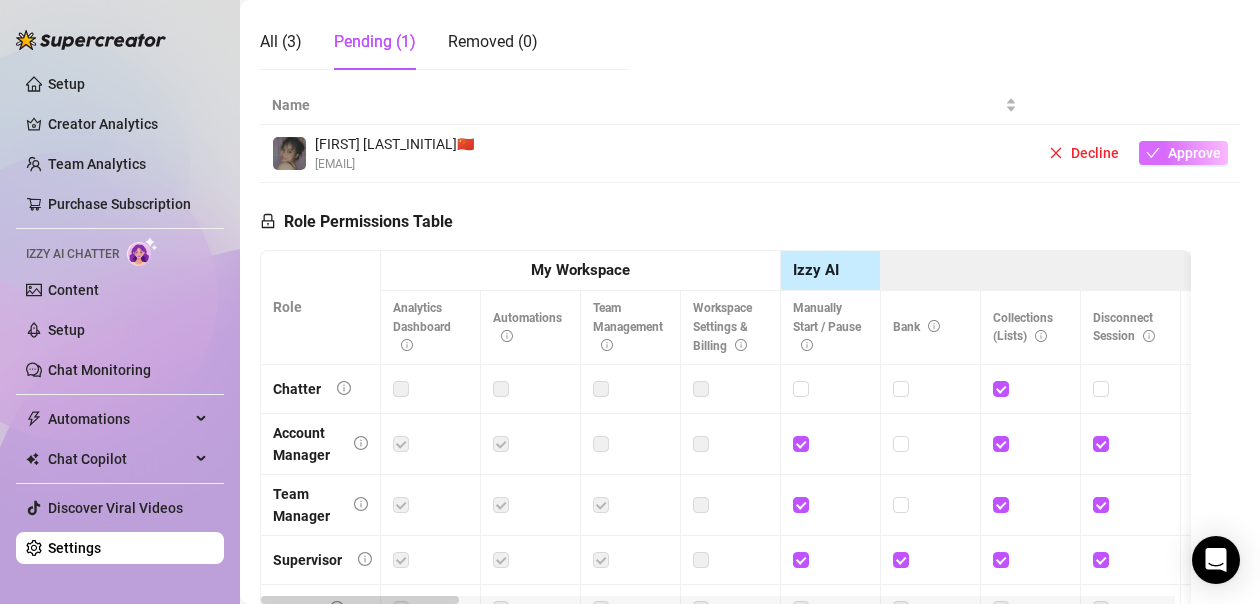 click on "Approve" at bounding box center (1194, 153) 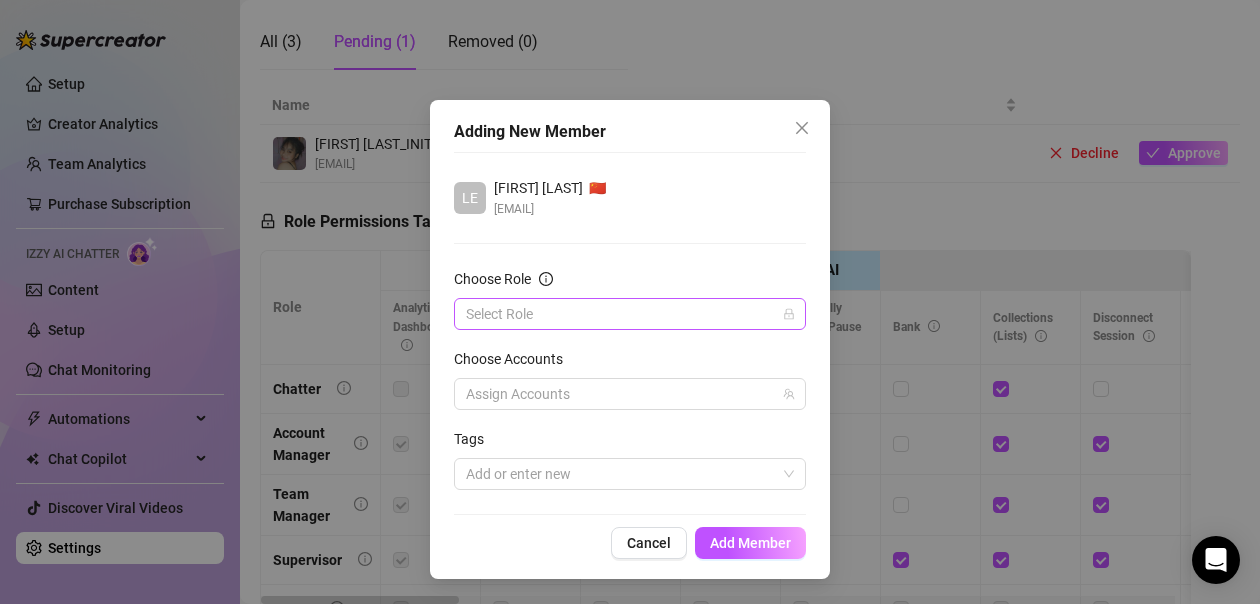 click on "Choose Role" at bounding box center (621, 314) 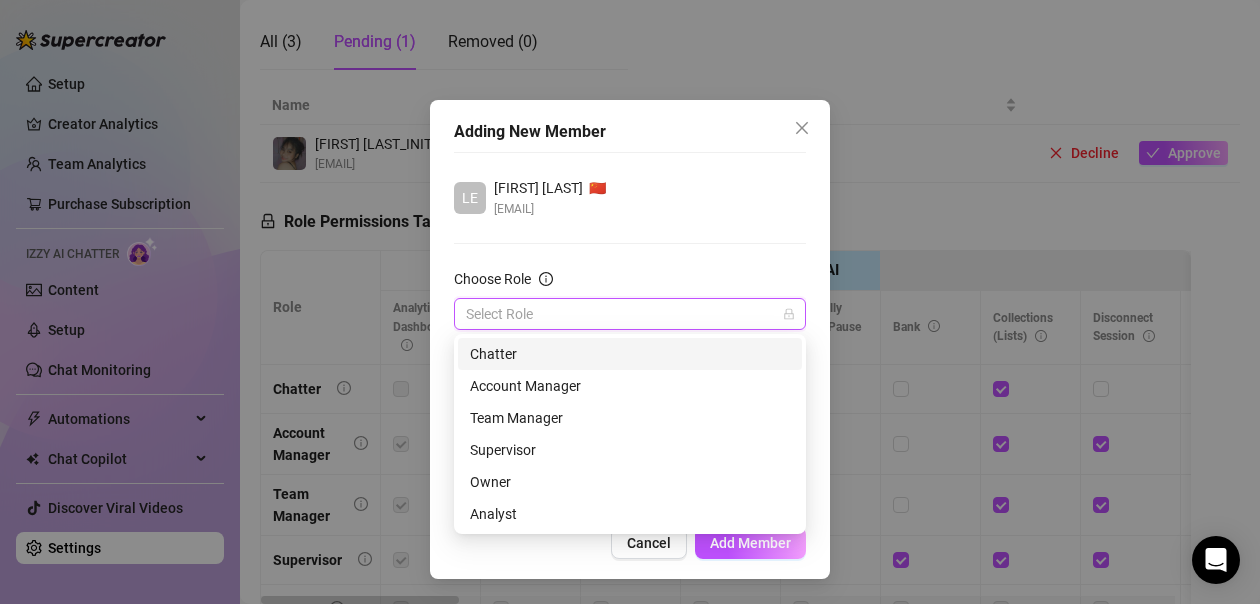 click on "Chatter" at bounding box center (630, 354) 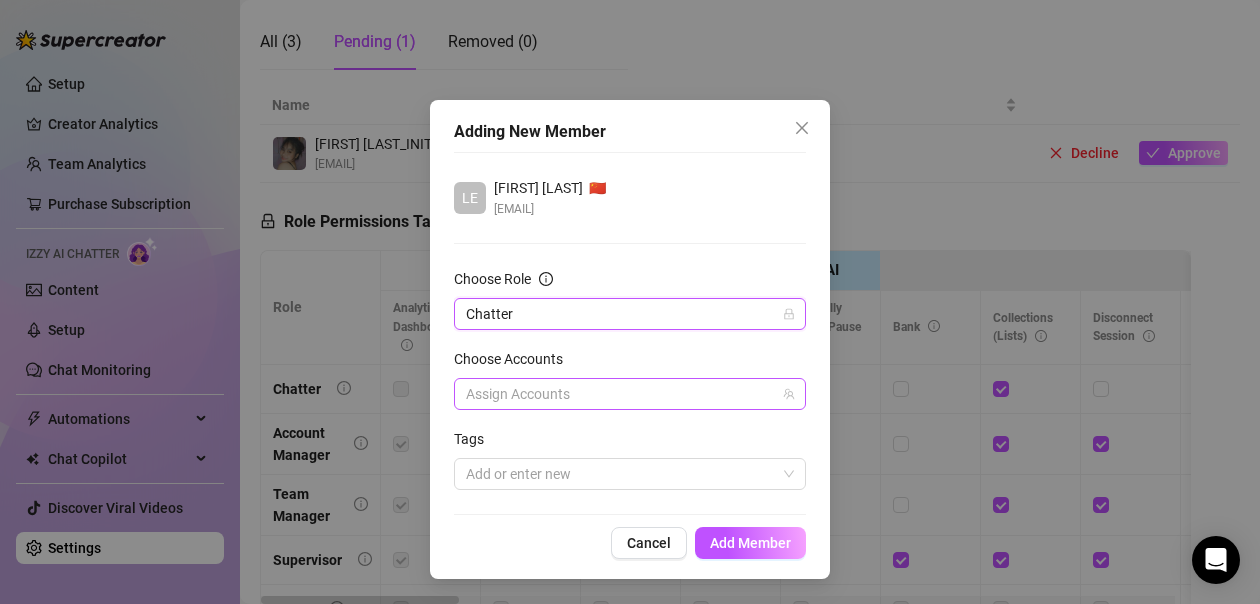 click at bounding box center [619, 394] 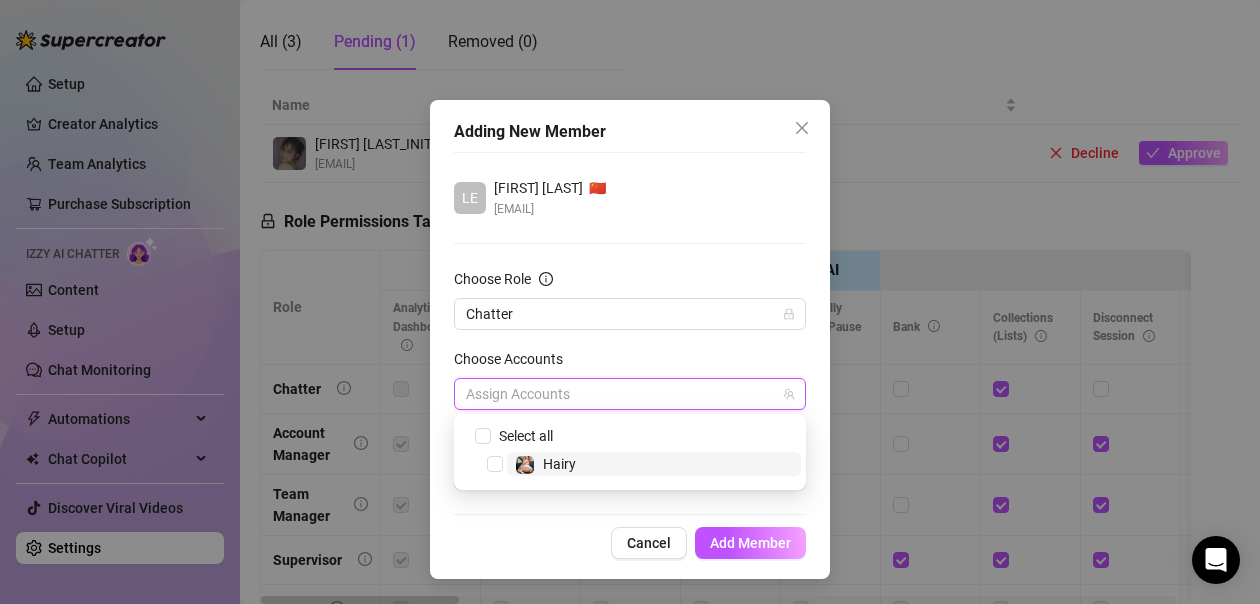 click on "Hairy" at bounding box center (559, 464) 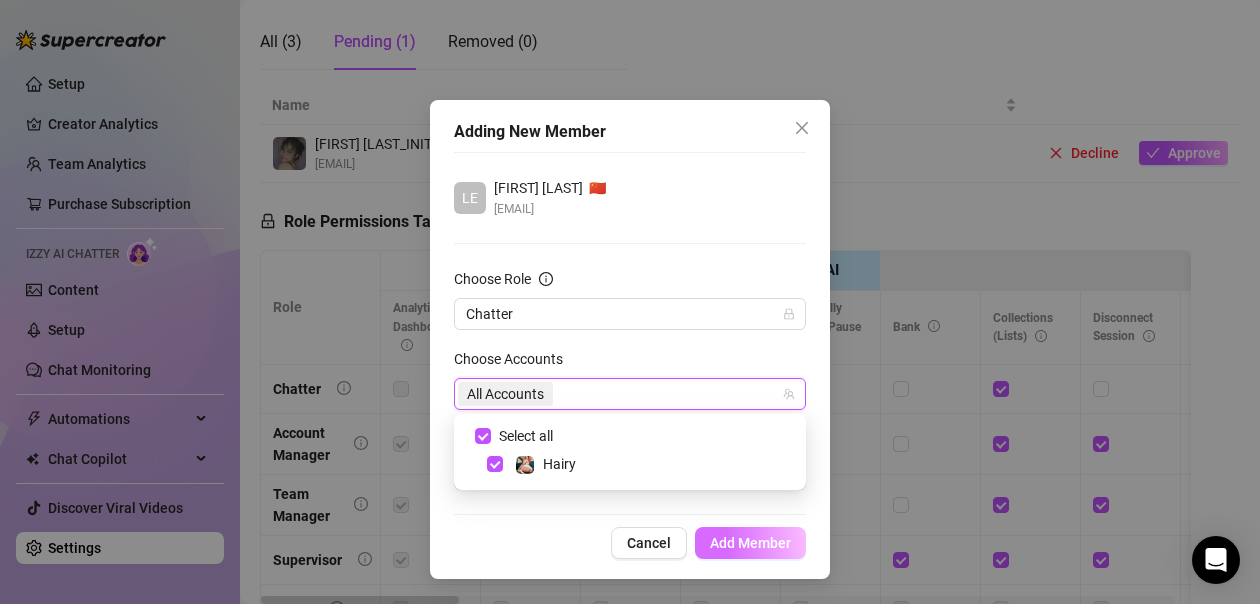 click on "Add Member" at bounding box center [750, 543] 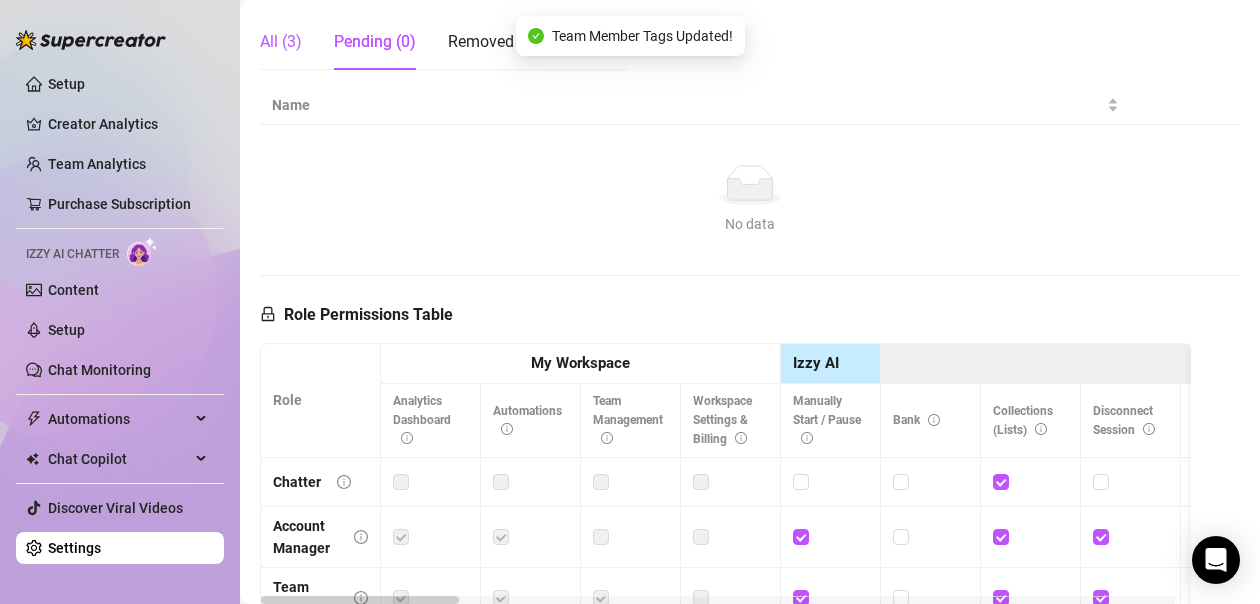 click on "All (3)" at bounding box center [281, 42] 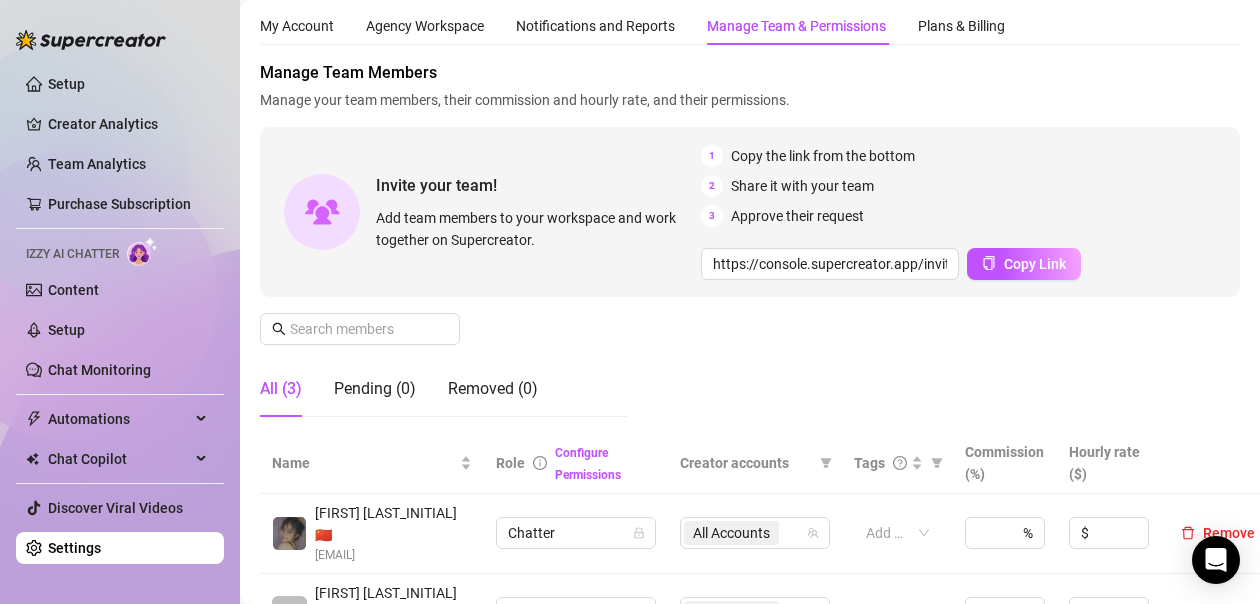 scroll, scrollTop: 200, scrollLeft: 0, axis: vertical 